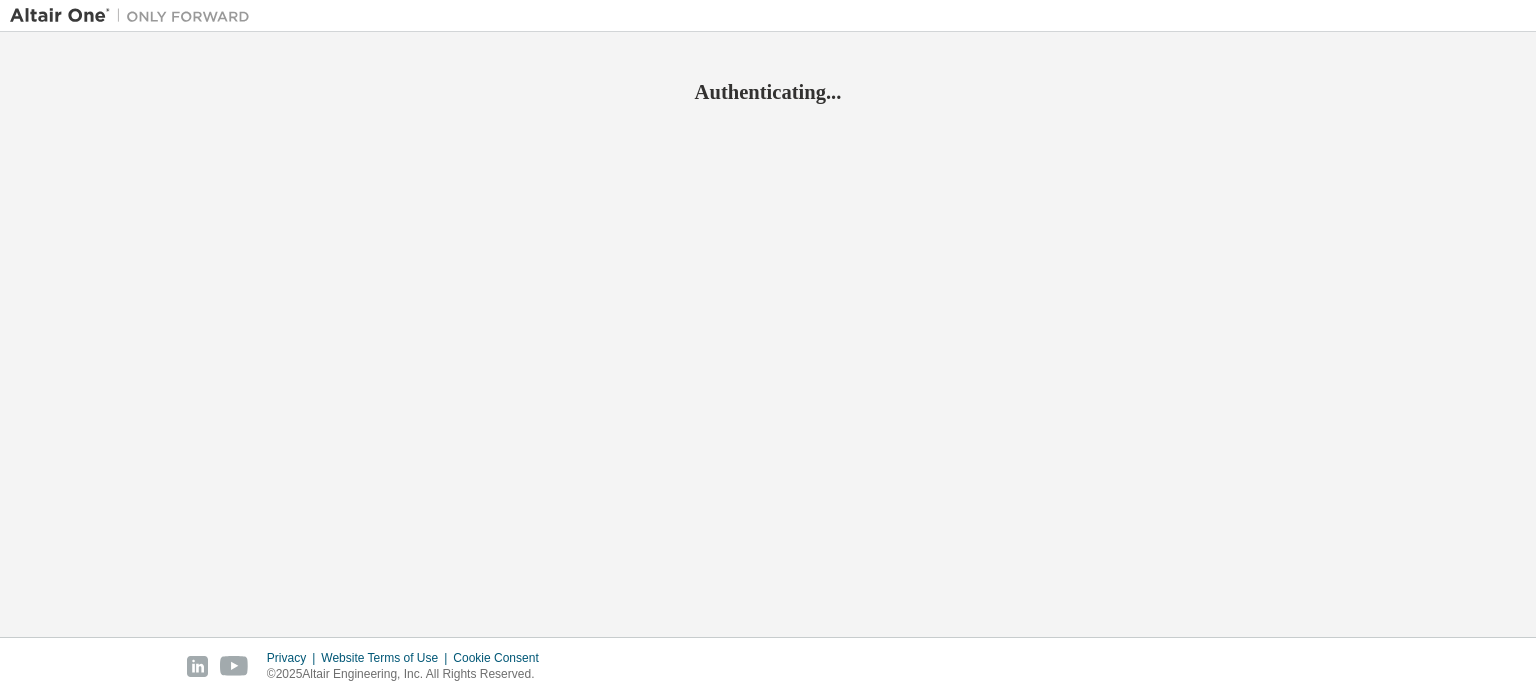 scroll, scrollTop: 0, scrollLeft: 0, axis: both 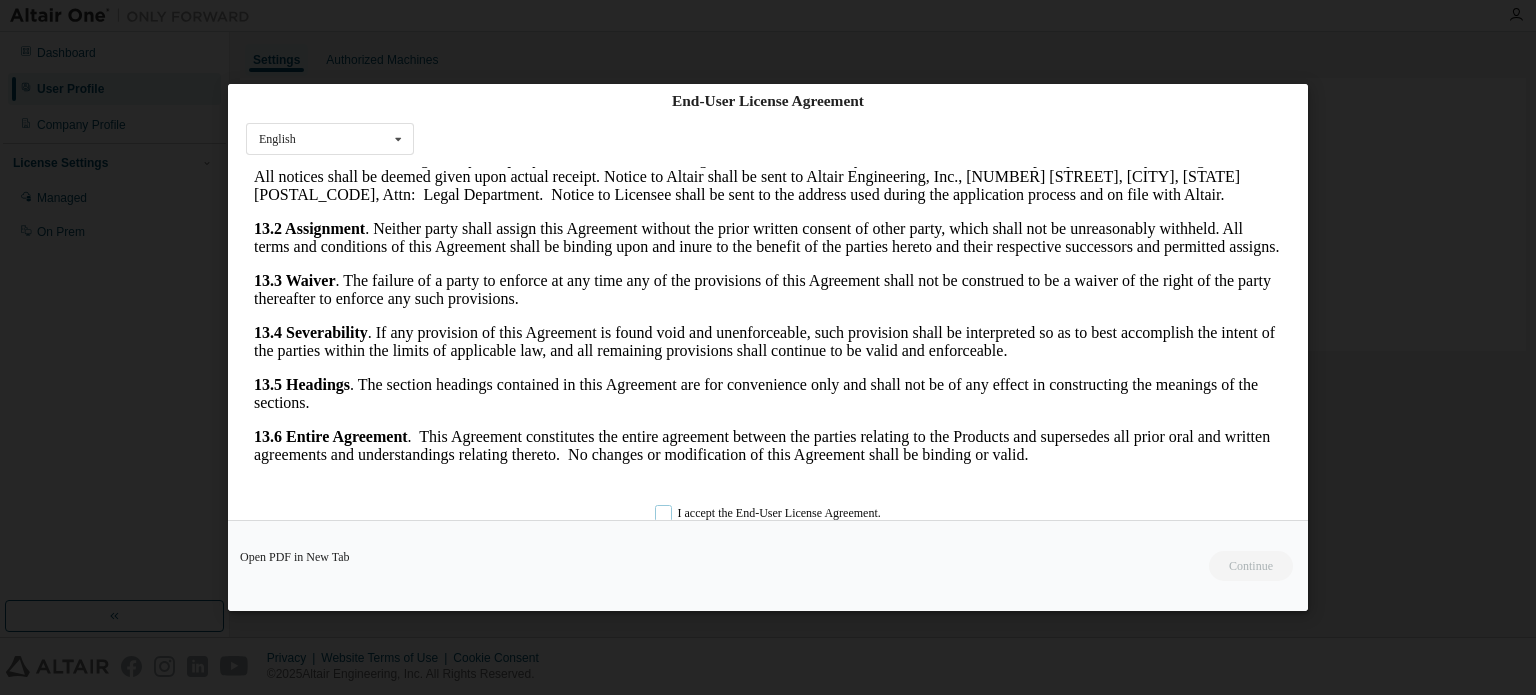 click on "I accept the End-User License Agreement." at bounding box center (768, 513) 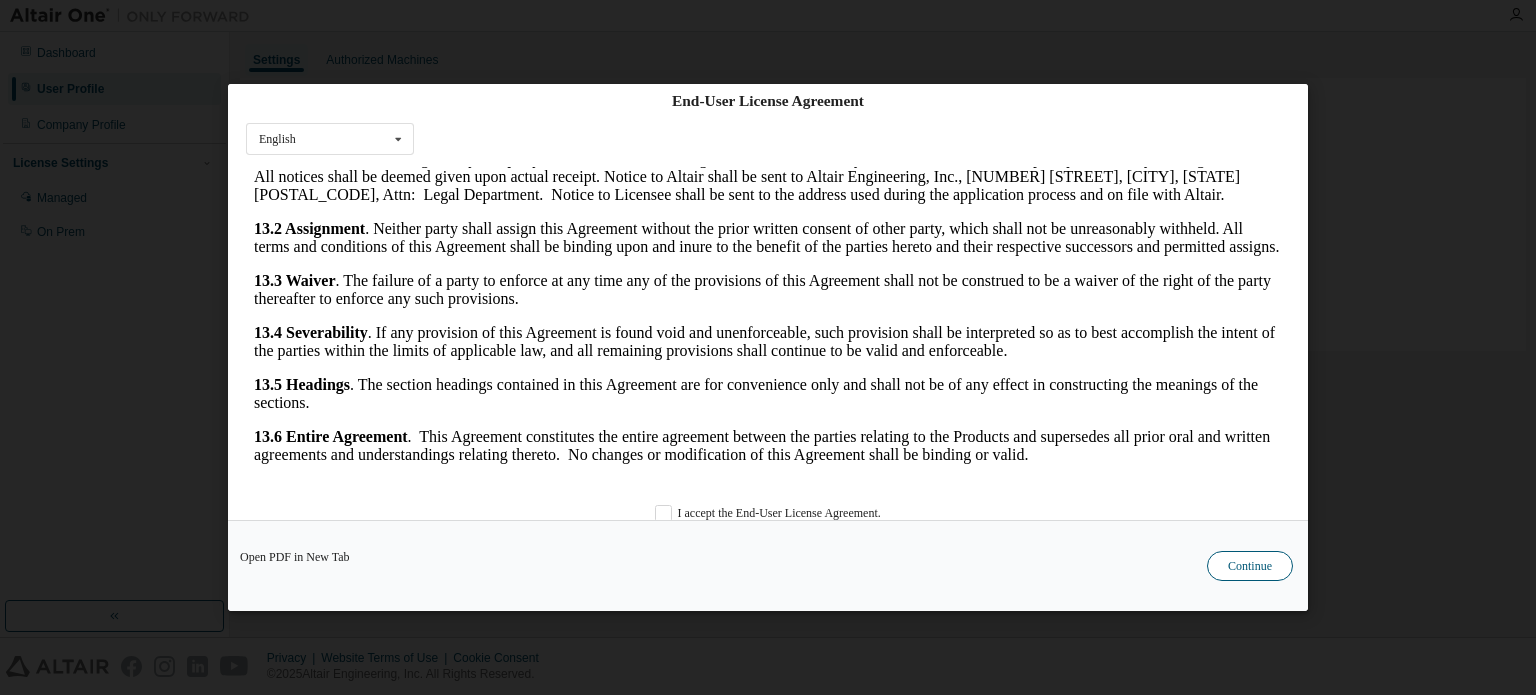 click on "Continue" at bounding box center [1250, 566] 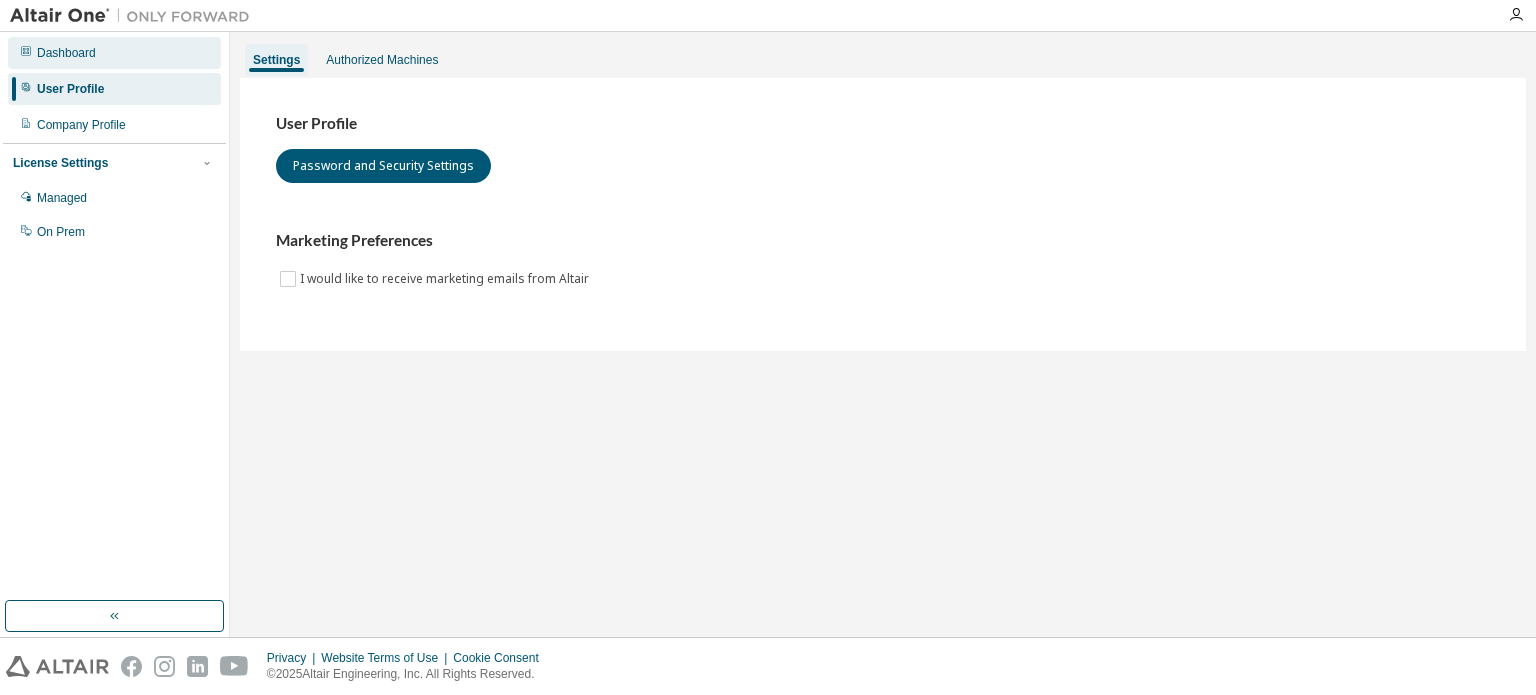 click on "Dashboard" at bounding box center [66, 53] 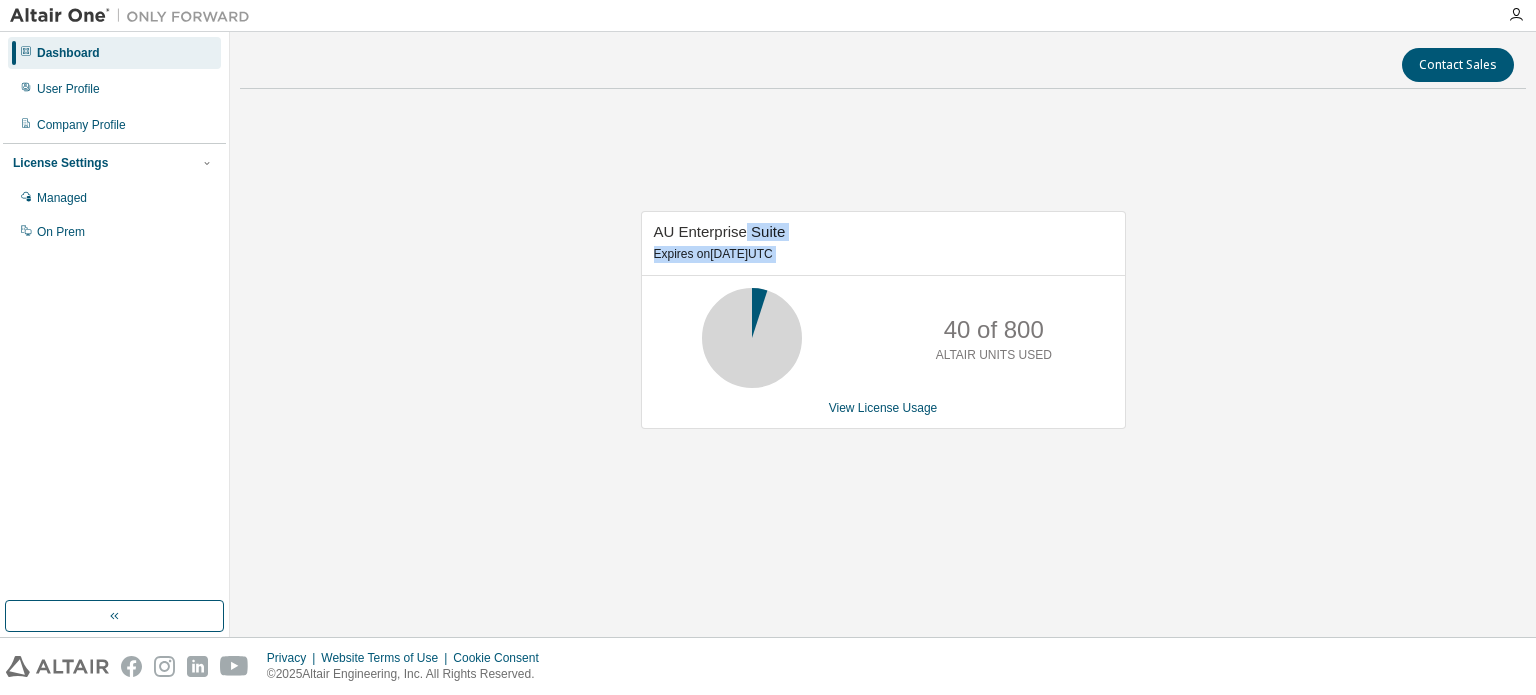 drag, startPoint x: 743, startPoint y: 229, endPoint x: 913, endPoint y: 324, distance: 194.74342 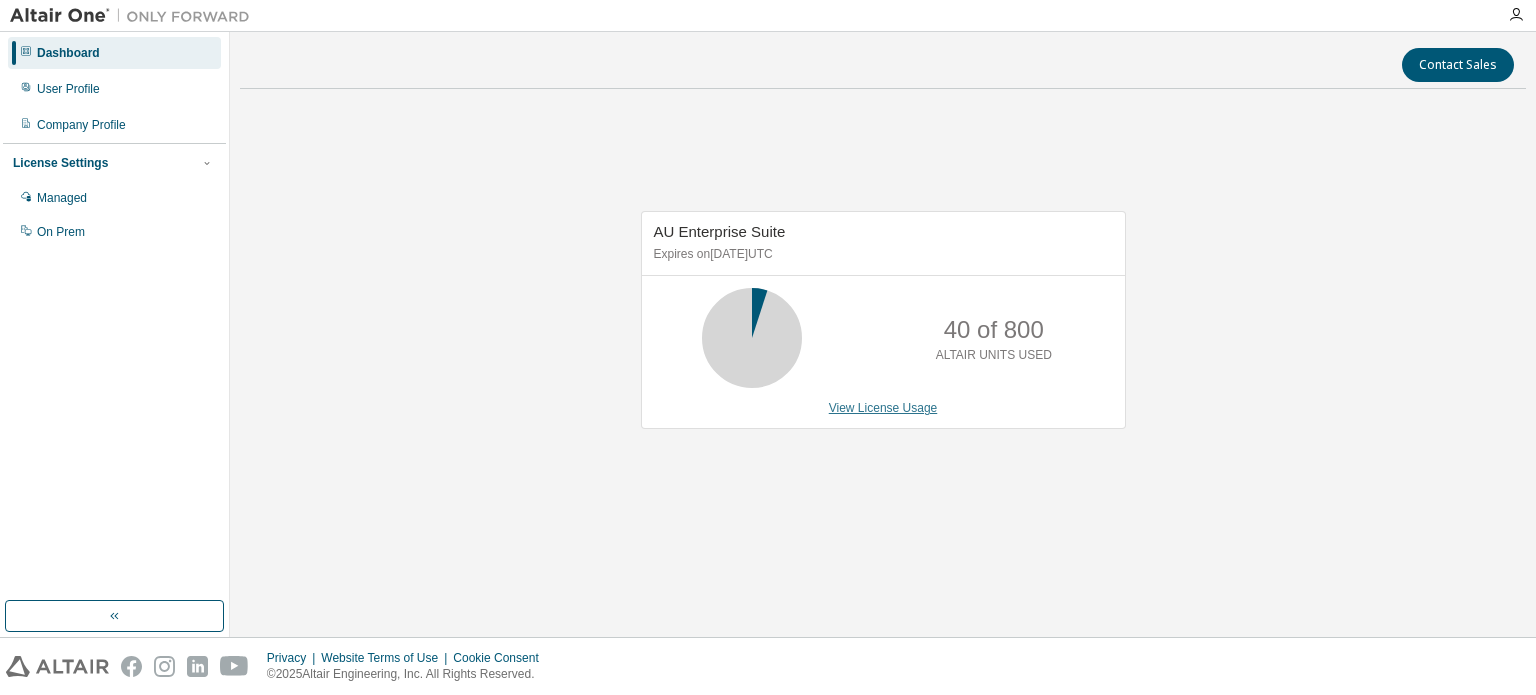 click on "View License Usage" at bounding box center (883, 408) 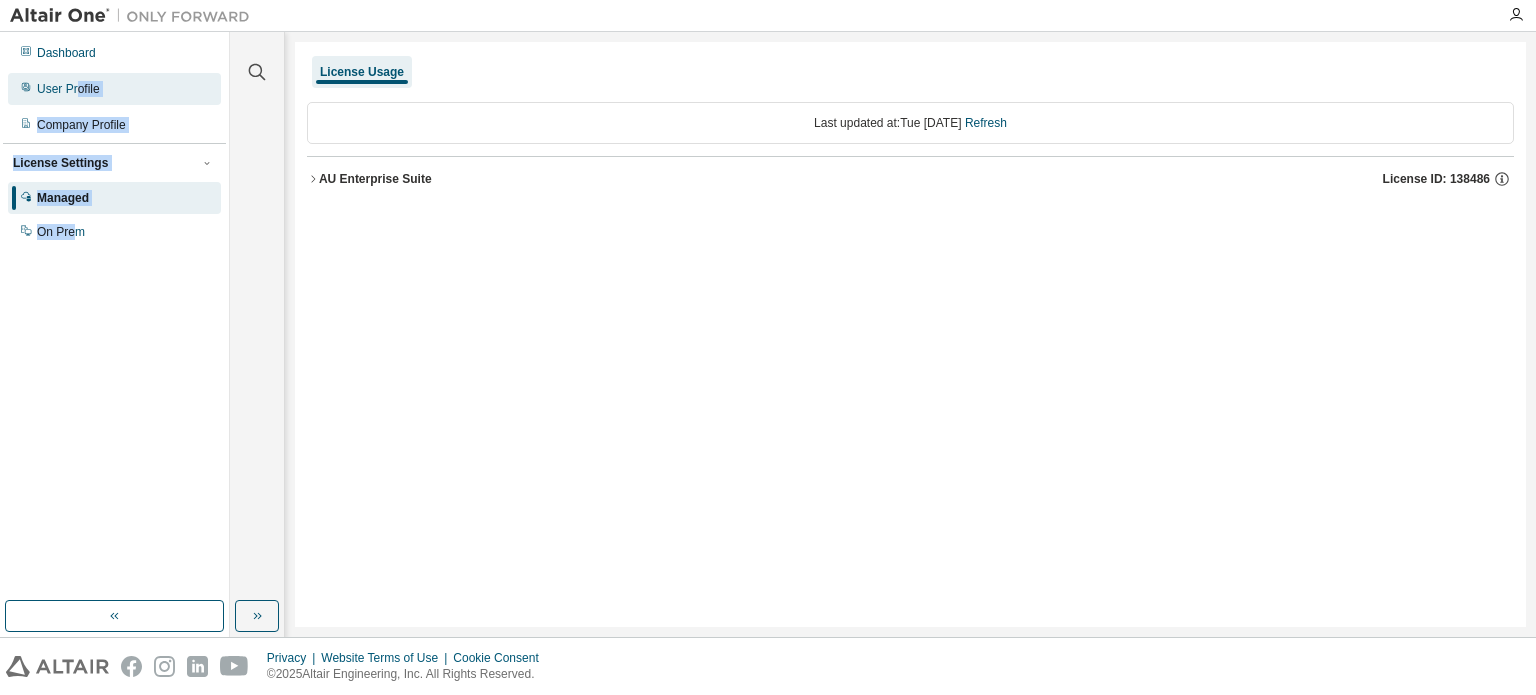 drag, startPoint x: 78, startPoint y: 245, endPoint x: 78, endPoint y: 84, distance: 161 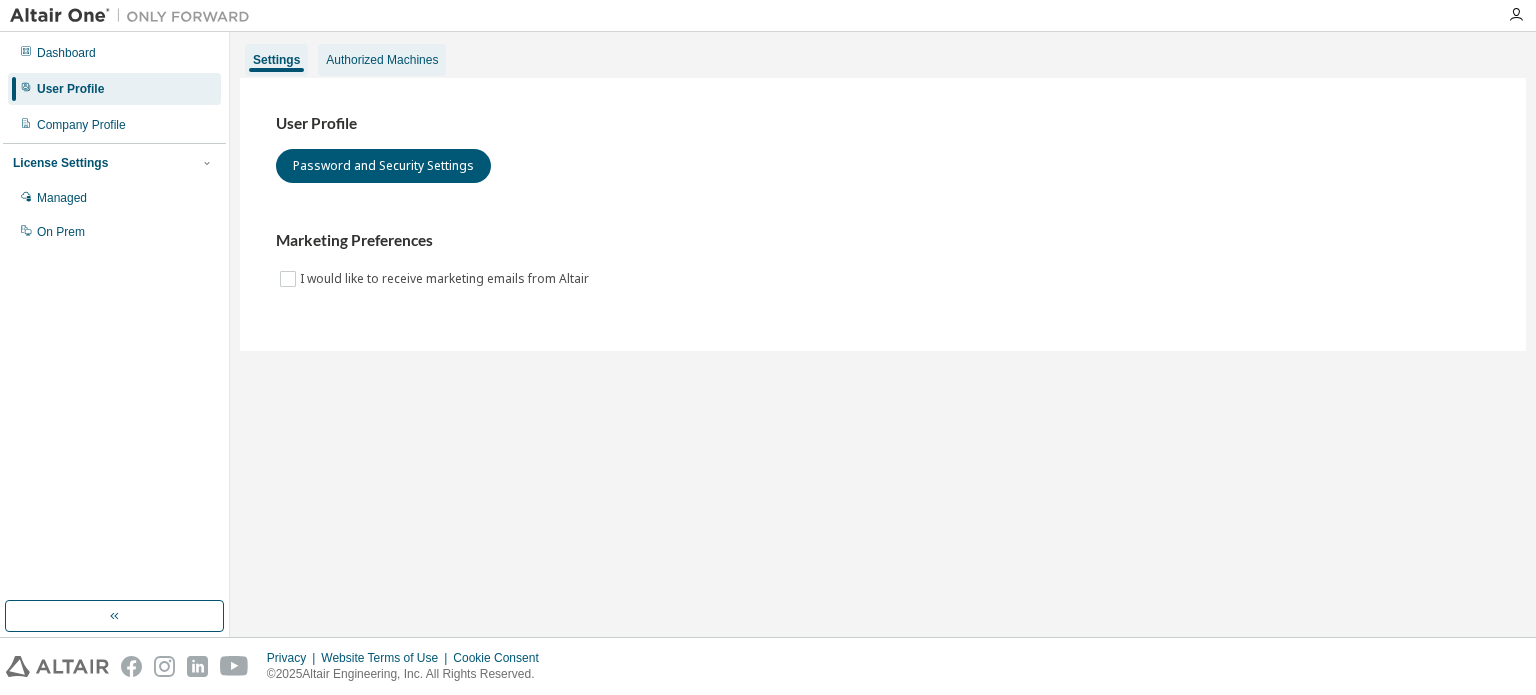 click on "Authorized Machines" at bounding box center [382, 60] 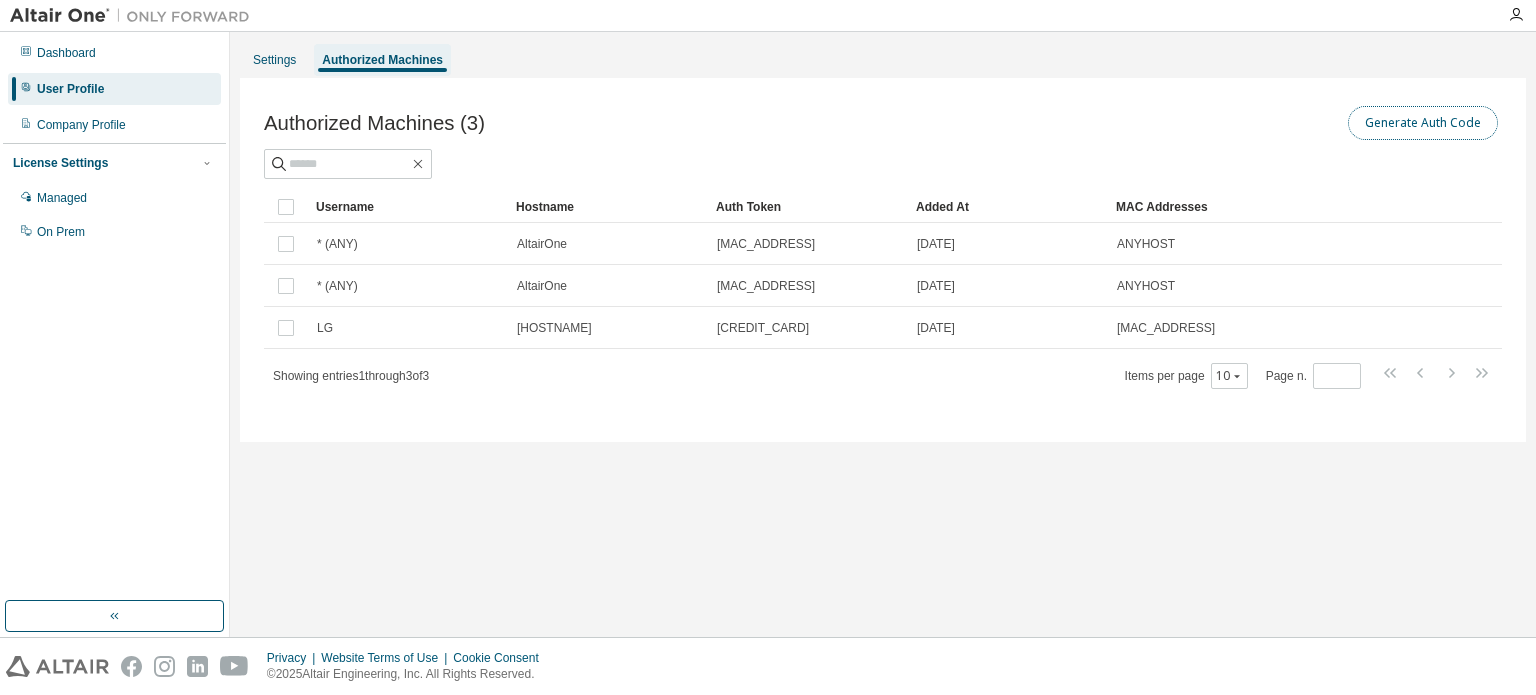 click on "Generate Auth Code" at bounding box center [1423, 123] 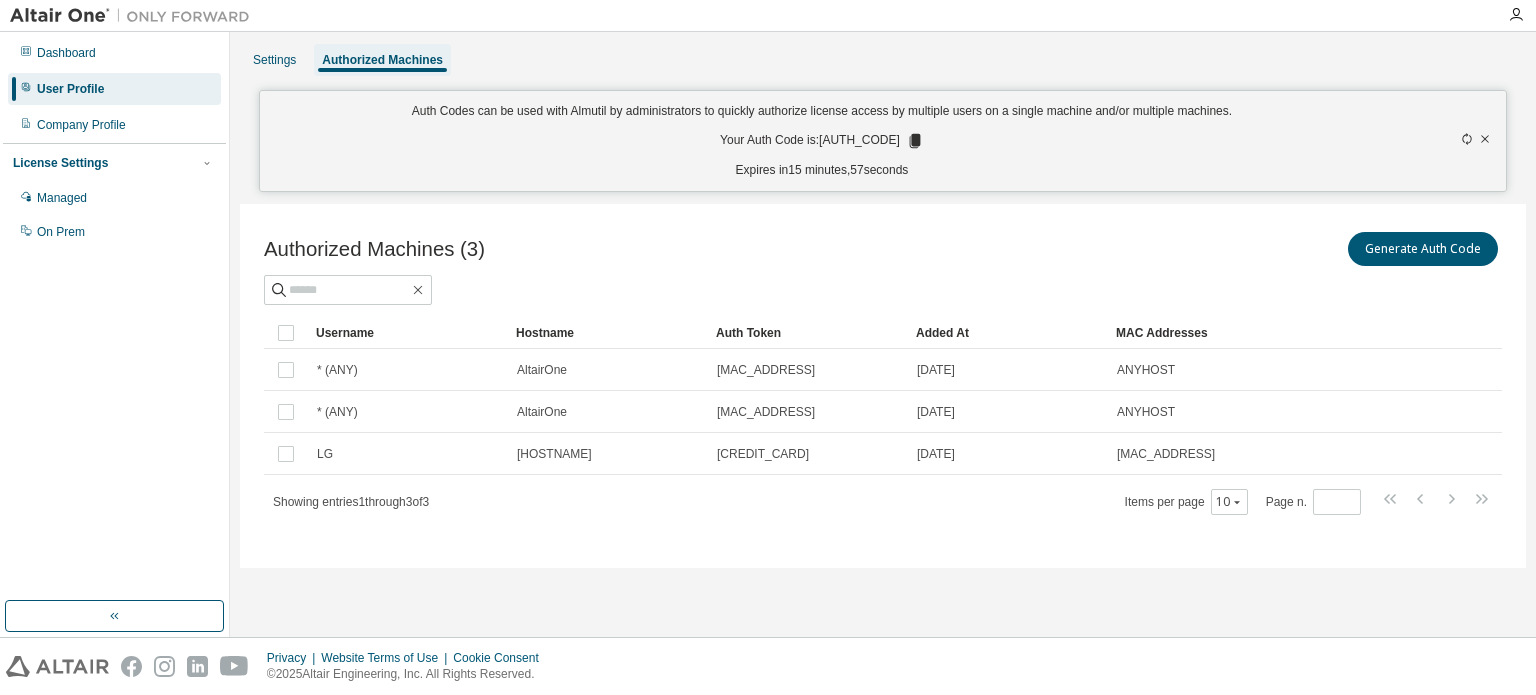 click 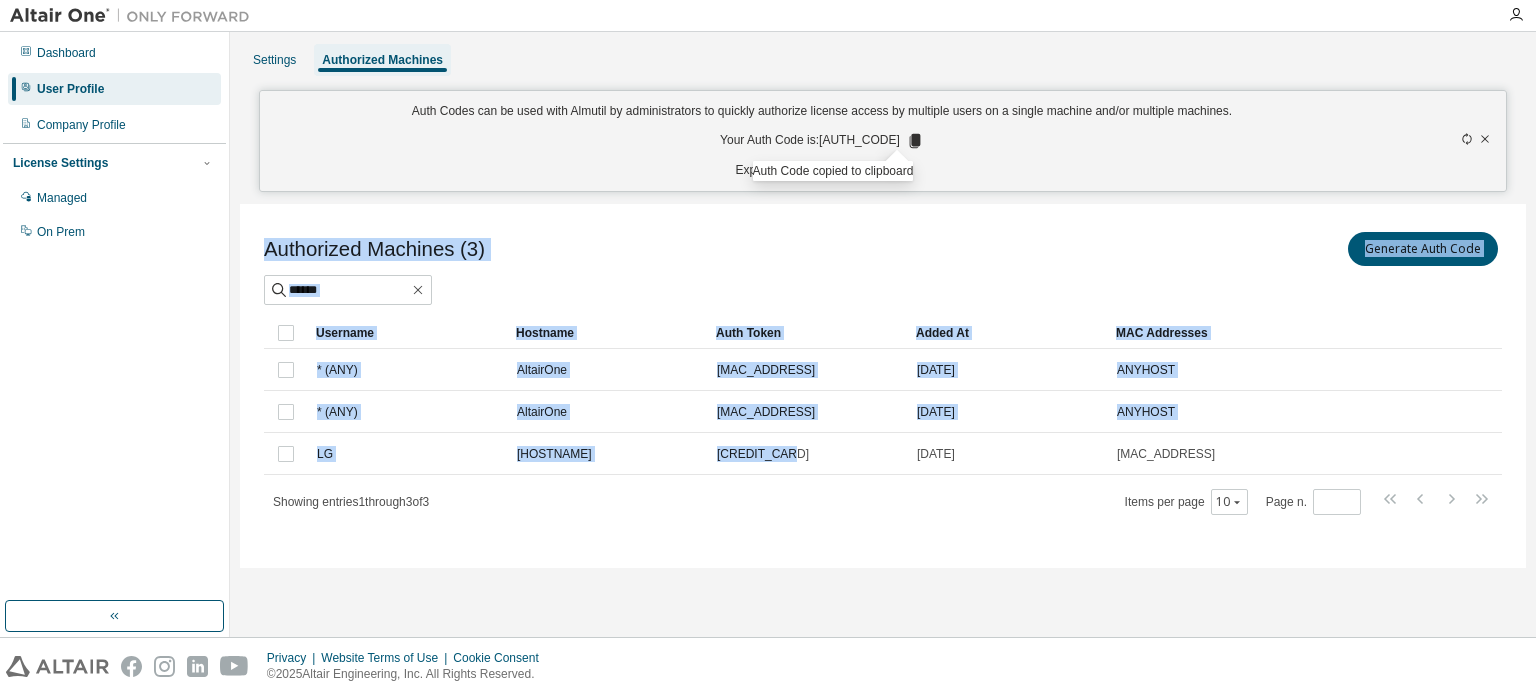 drag, startPoint x: 876, startPoint y: 336, endPoint x: 644, endPoint y: 621, distance: 367.49014 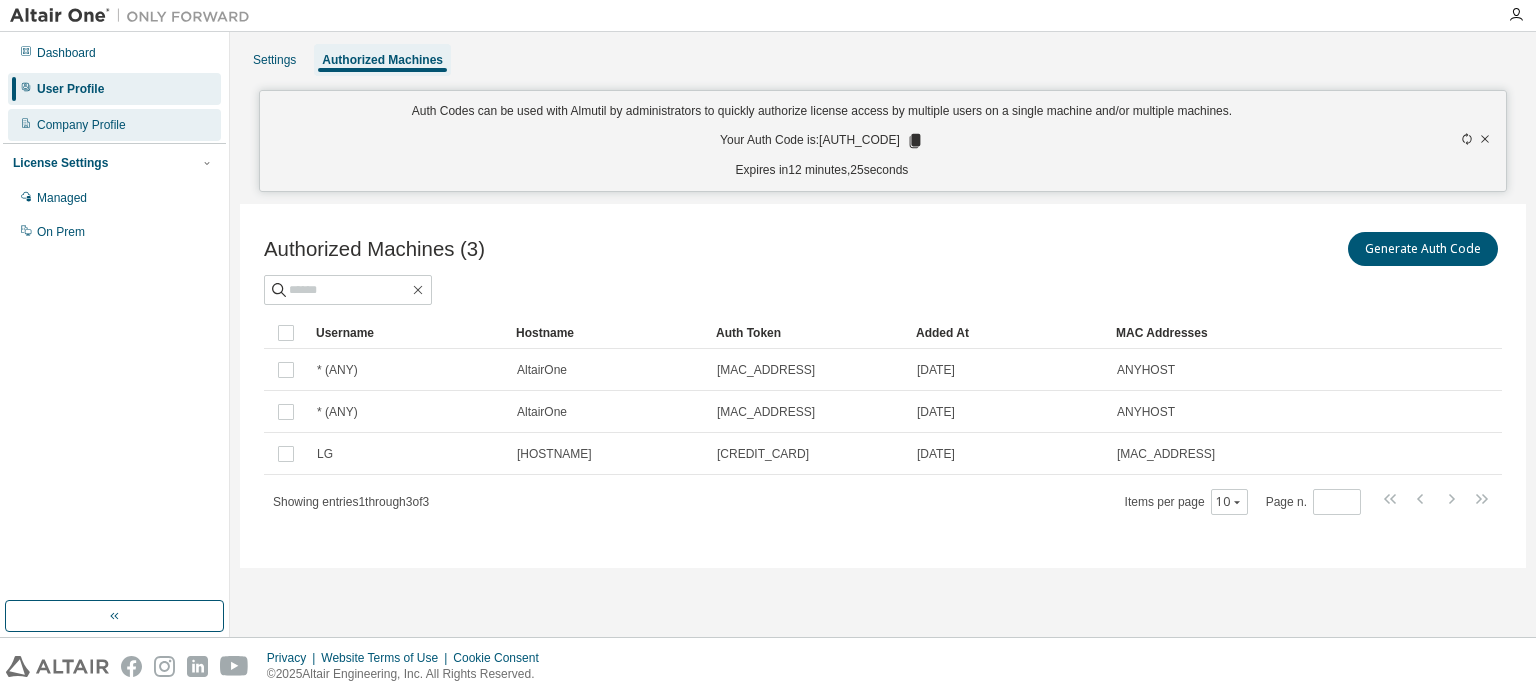 click on "Company Profile" at bounding box center (81, 125) 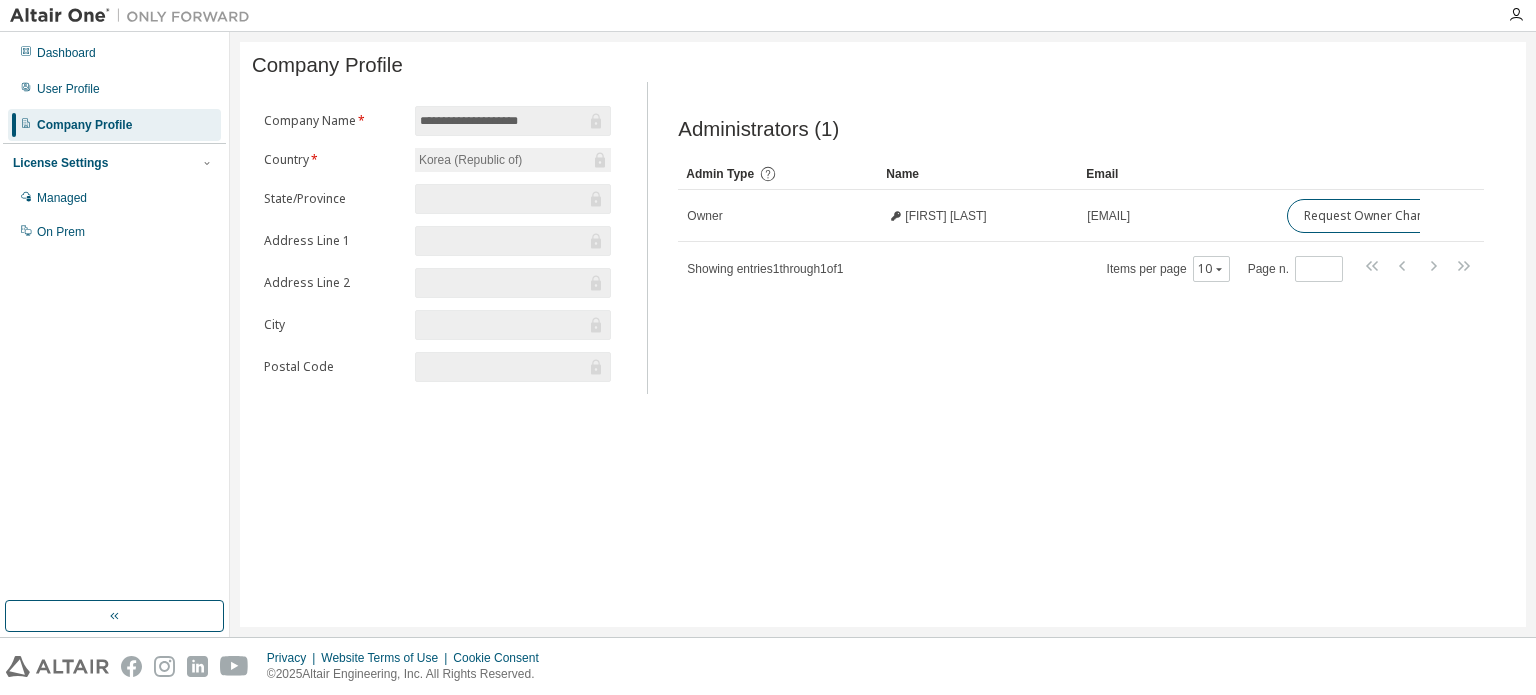 click at bounding box center [135, 16] 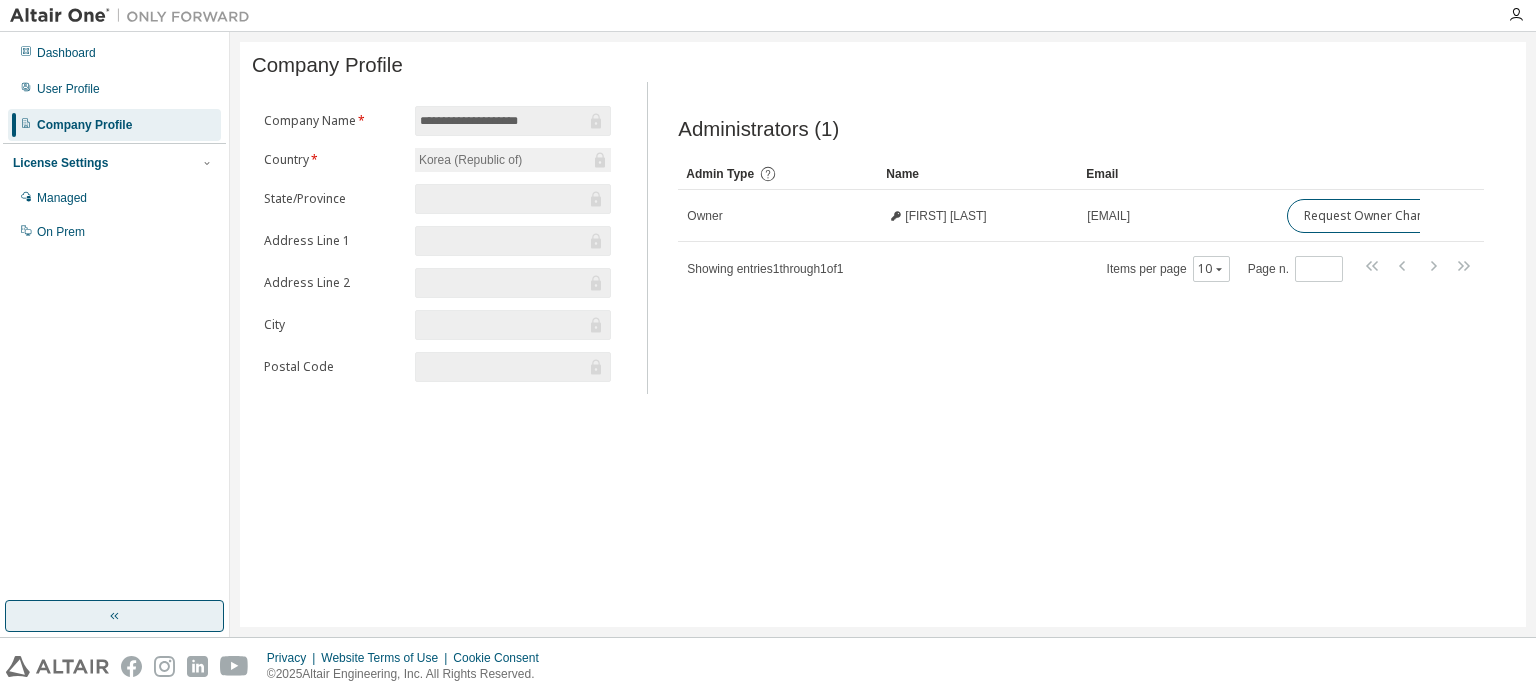 click at bounding box center (114, 616) 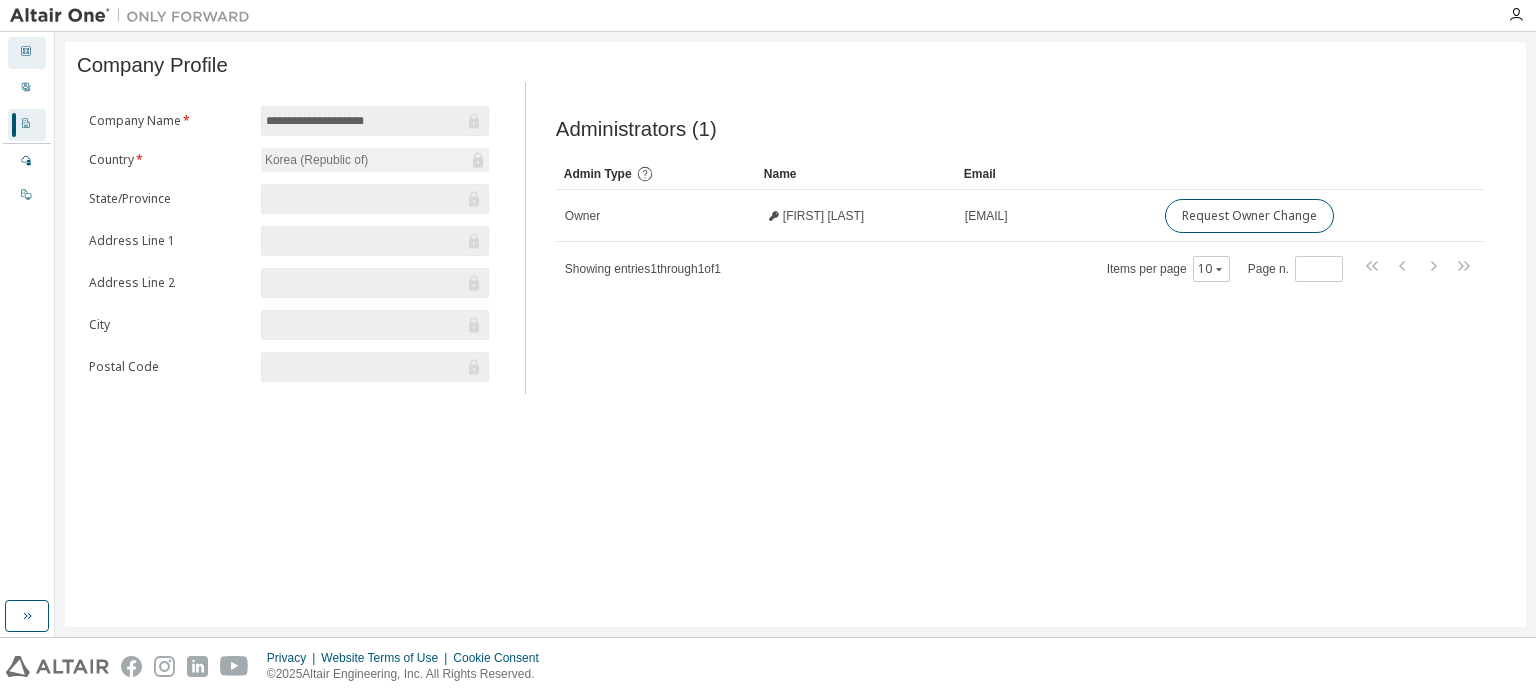 click on "Dashboard" at bounding box center (27, 53) 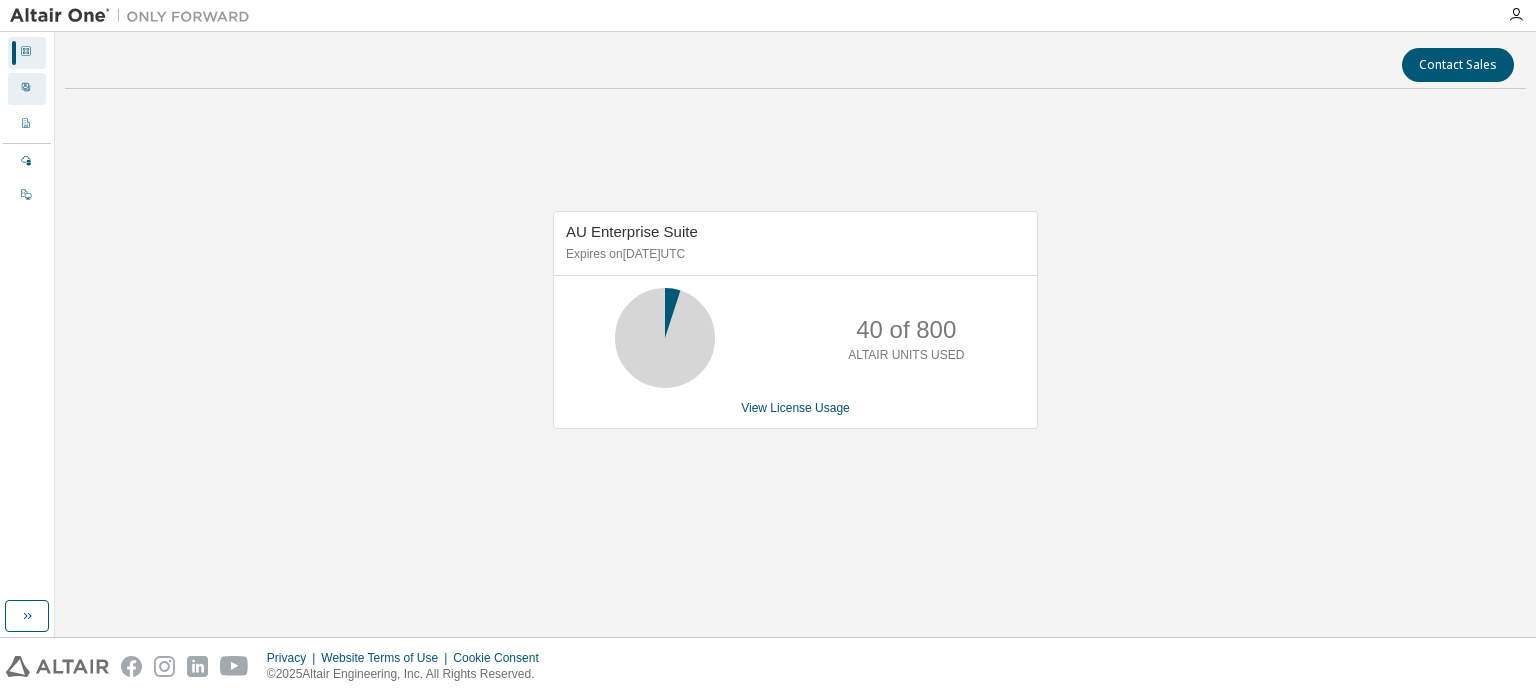click 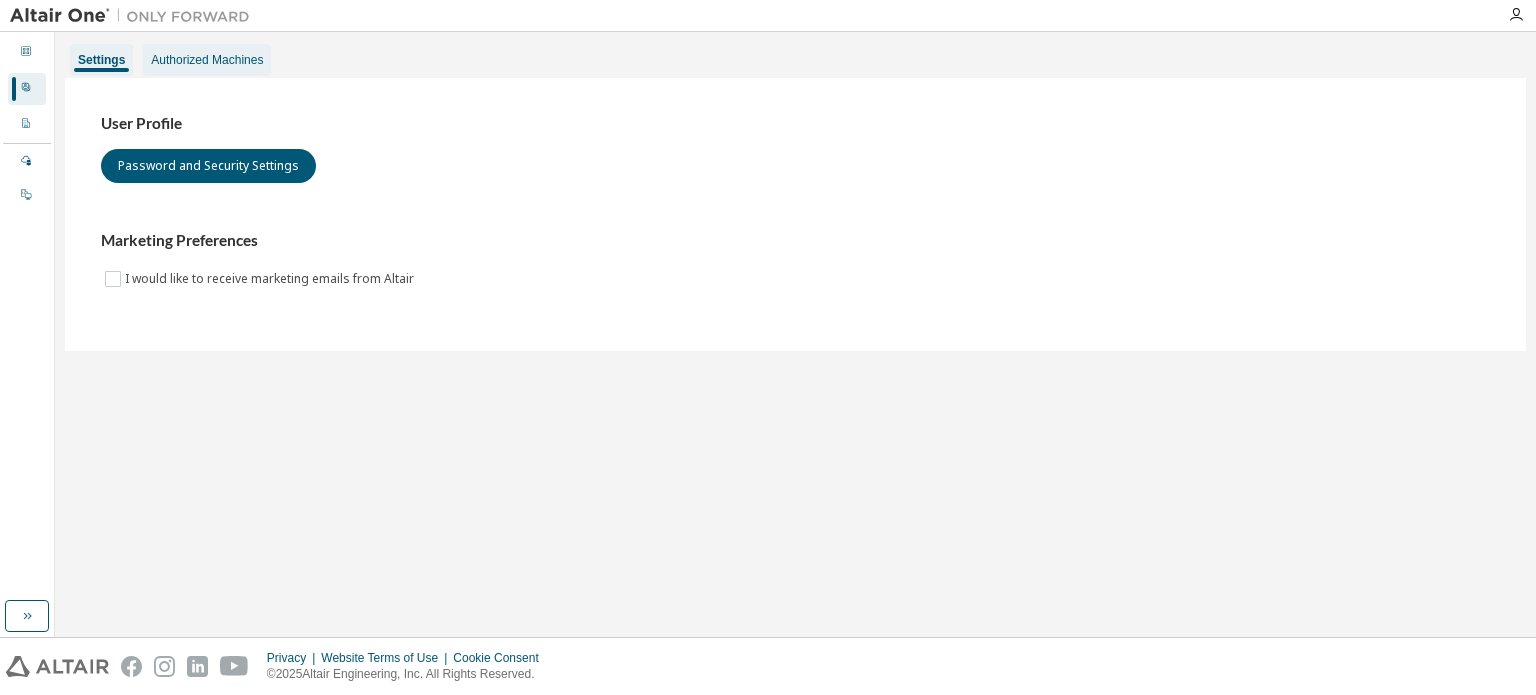 click on "Authorized Machines" at bounding box center (207, 60) 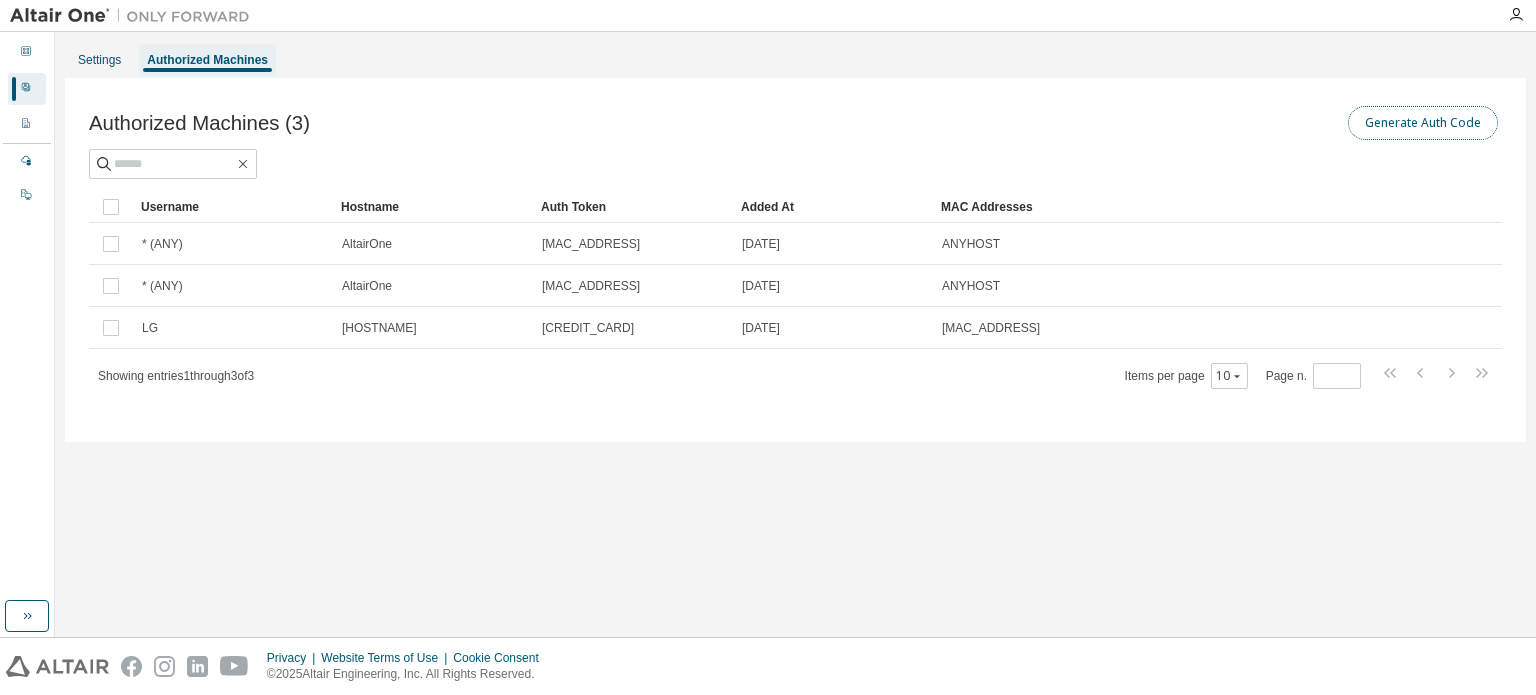 click on "Generate Auth Code" at bounding box center (1423, 123) 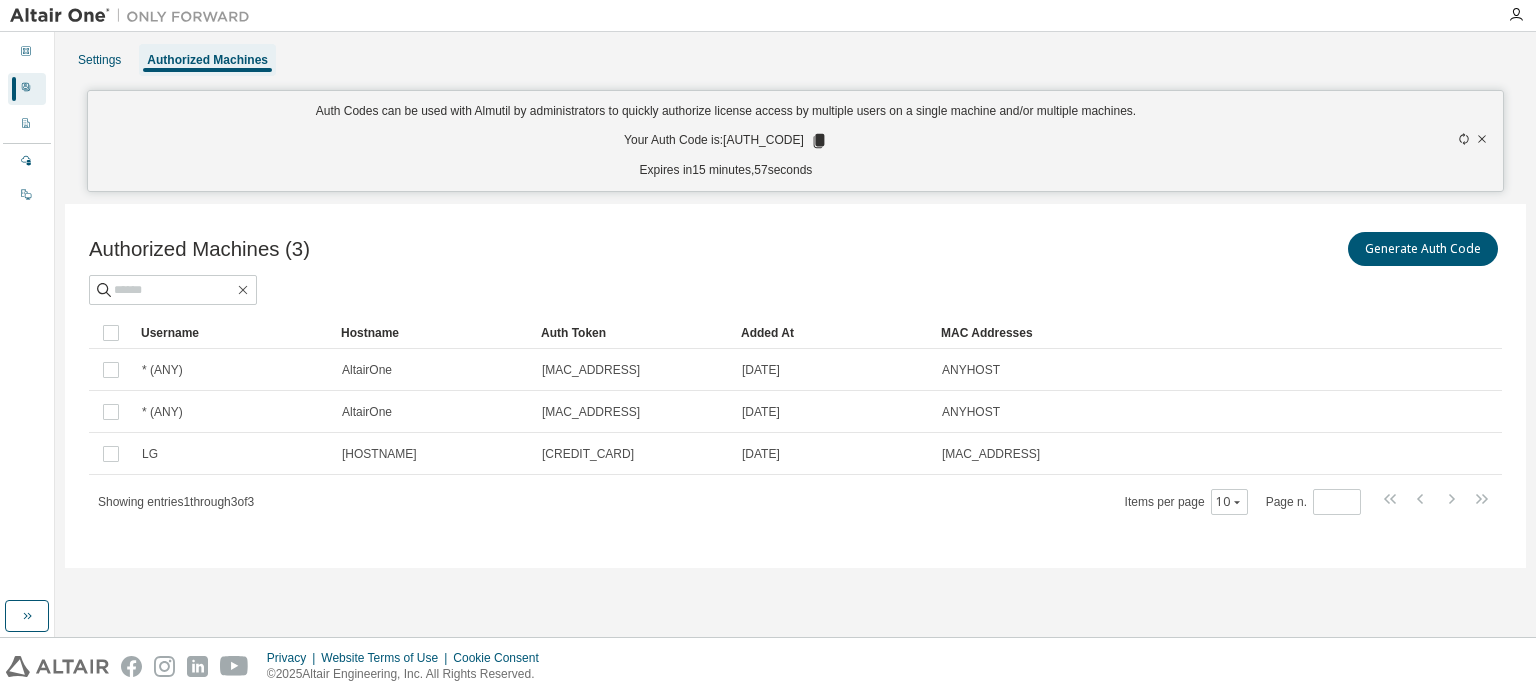 click 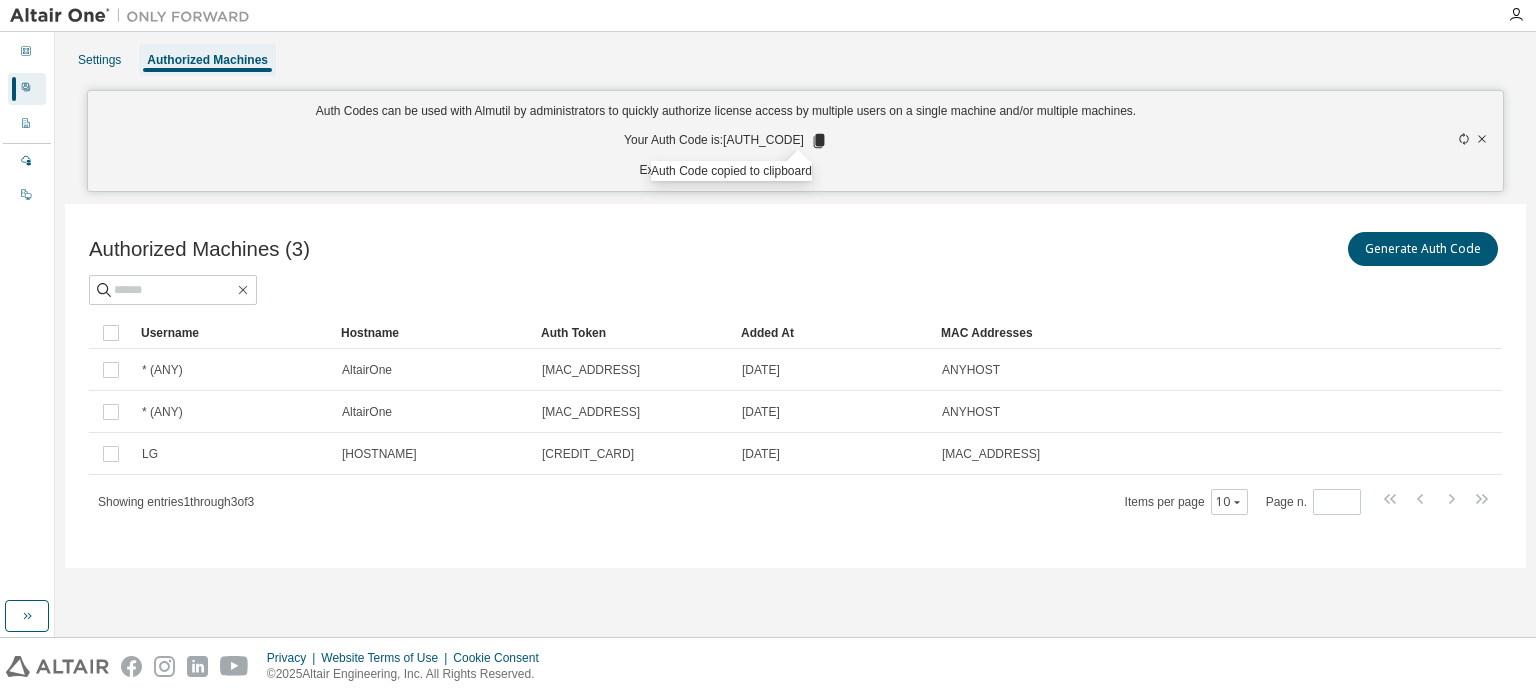 click on "Auth Codes can be used with Almutil by administrators to quickly authorize license access by multiple users on a single machine and/or multiple machines. Your Auth Code is:  [AUTH_CODE]   Expires in  12 minutes,  20  seconds" at bounding box center (726, 141) 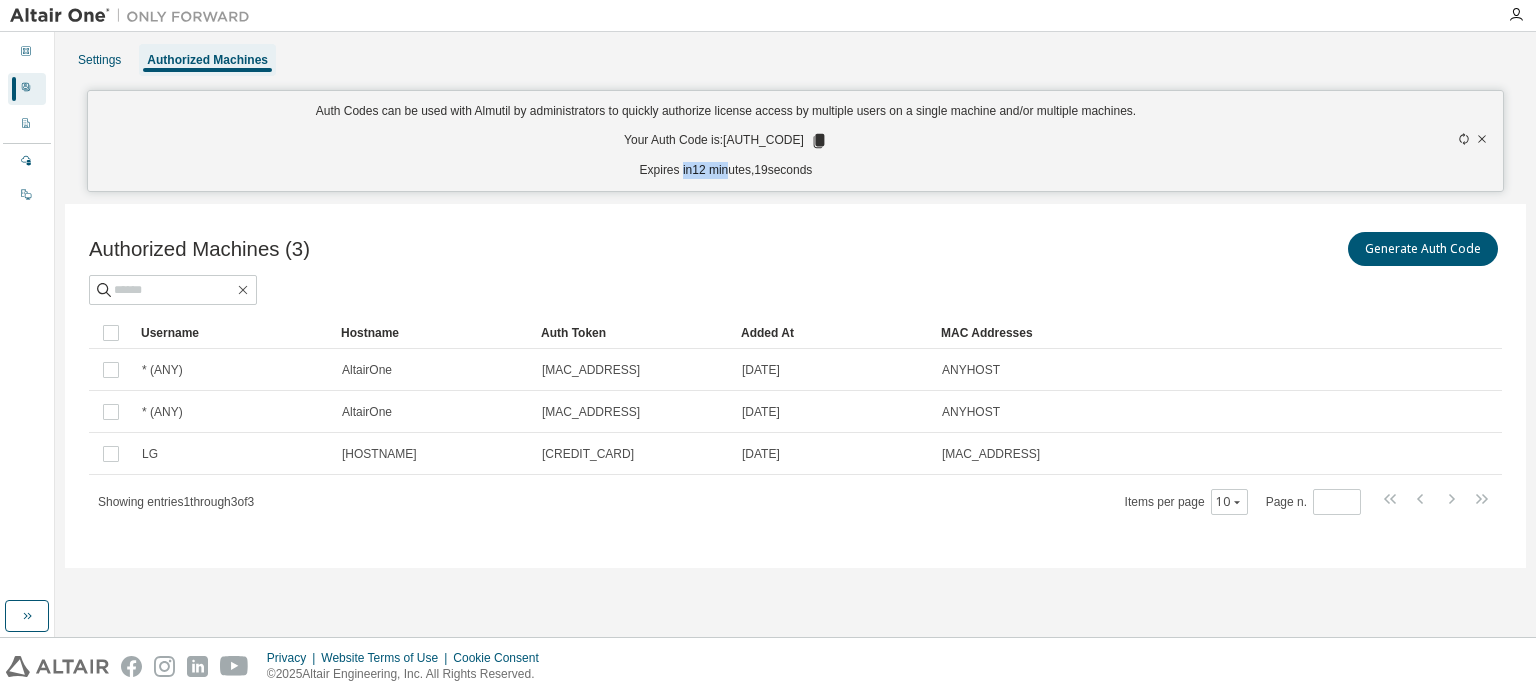 drag, startPoint x: 679, startPoint y: 174, endPoint x: 728, endPoint y: 186, distance: 50.447994 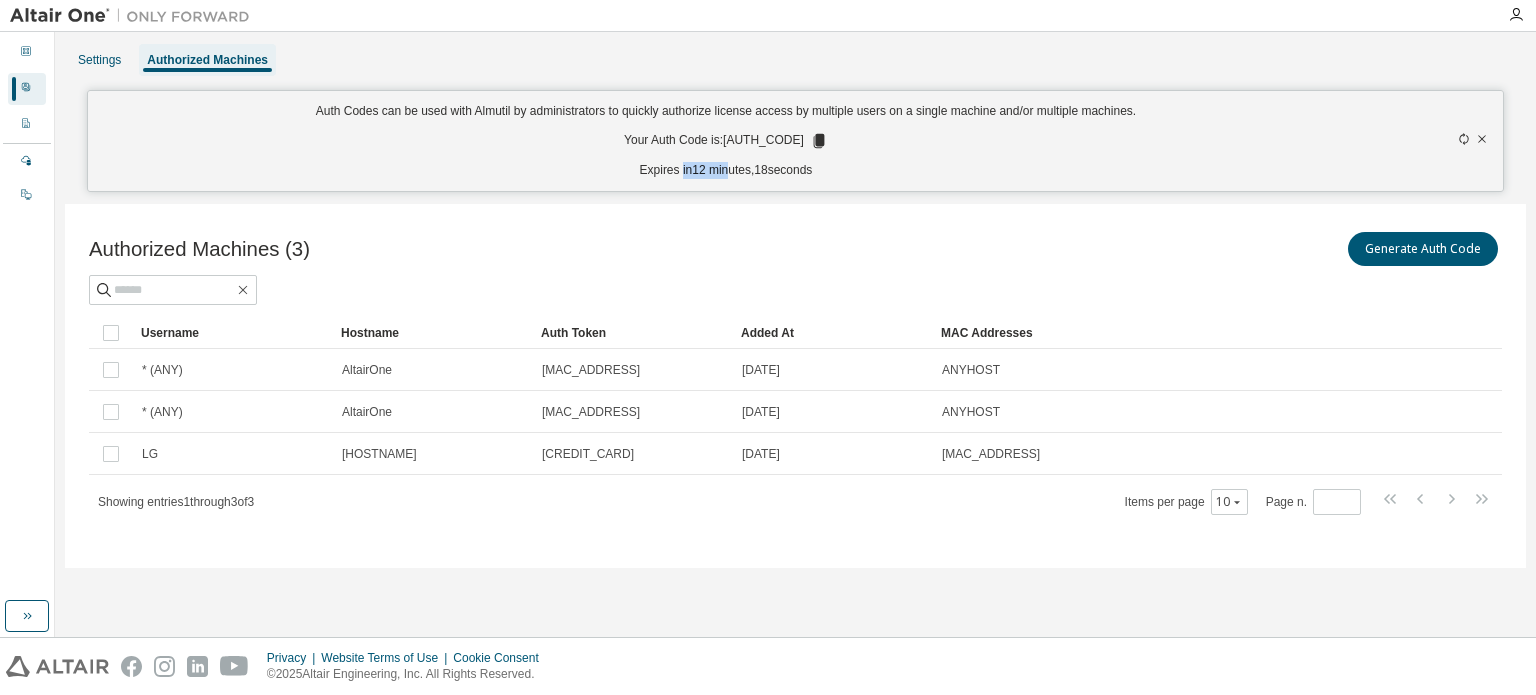 click on "Auth Codes can be used with Almutil by administrators to quickly authorize license access by multiple users on a single machine and/or multiple machines. Your Auth Code is:  [AUTH_CODE]   Expires in  12 minutes,  18  seconds" at bounding box center [795, 141] 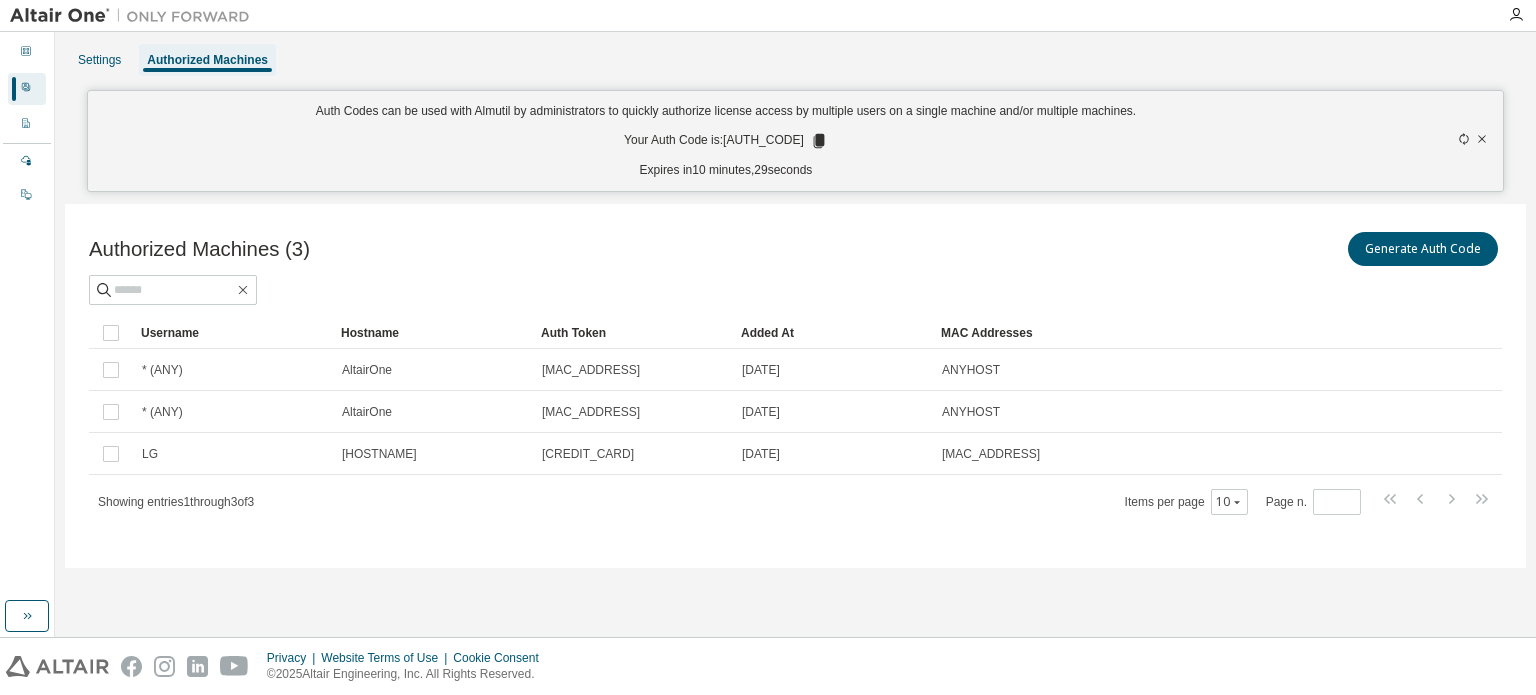 click on "Settings Authorized Machines" at bounding box center [795, 60] 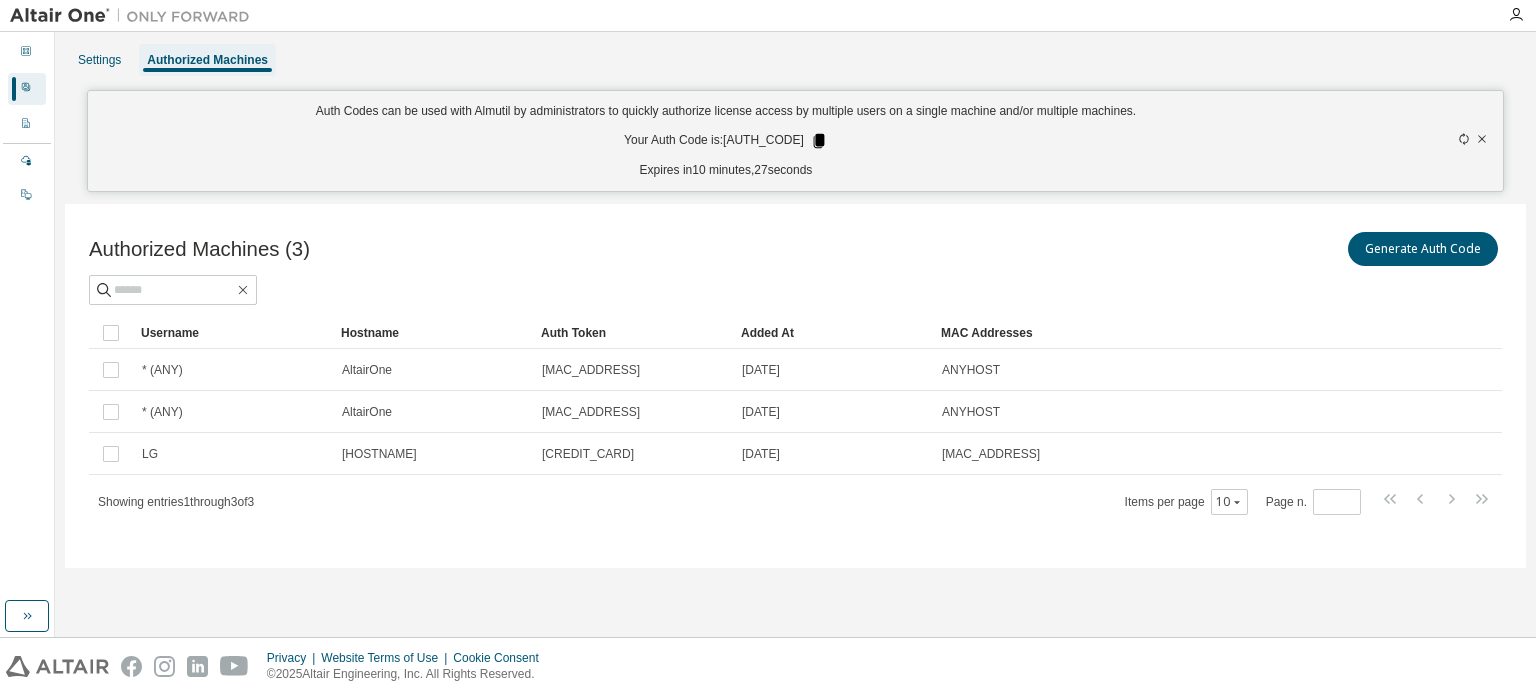 click 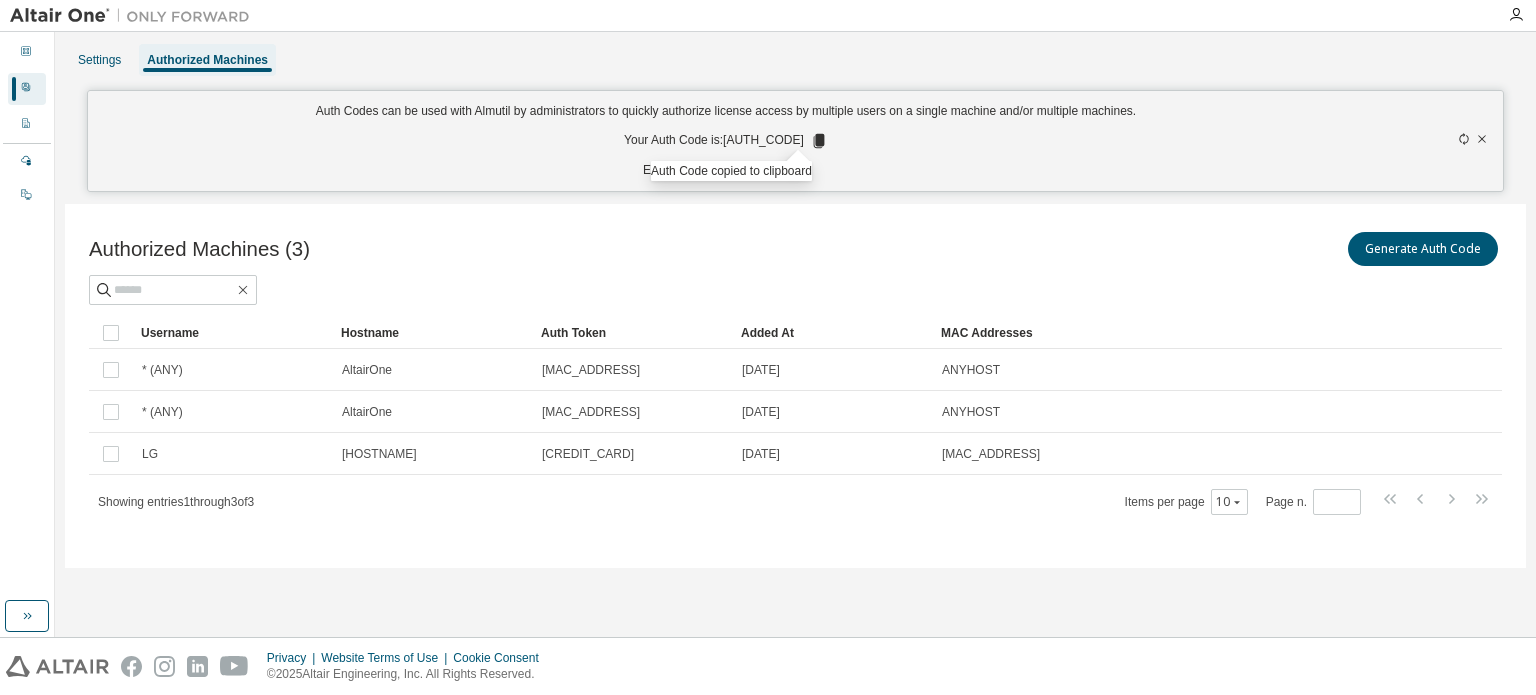 click on "Authorized Machines (3) Generate Auth Code Clear Load Save Save As Field Operator Value Select filter Select operand Add criteria Search Username Hostname Auth Token Added At MAC Addresses * (ANY) AltairOne [MAC_ADDRESS] 2025-08-05 05:29:42 AM UTC ANYHOST * (ANY) AltairOne [MAC_ADDRESS] 2025-08-05 05:29:43 AM UTC ANYHOST LG DESKTOP-716E1P9 [CREDIT_CARD] 2025-08-05 05:35:29 AM UTC 8C:17:59:5C:05:85 , 8C:17:59:5C:05:89 Showing entries  1  through  3  of  3 Items per page 10 Page n. *" at bounding box center (795, 386) 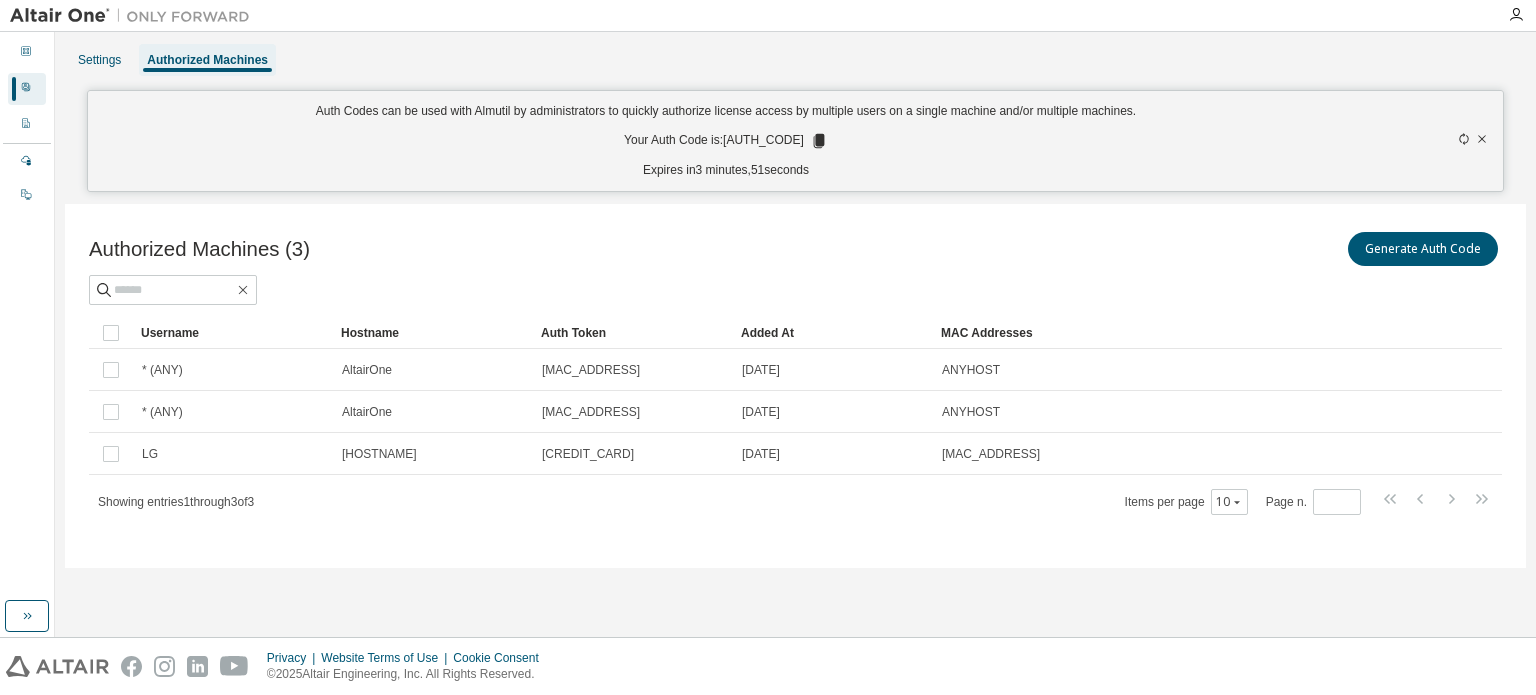 click on "Auth Codes can be used with Almutil by administrators to quickly authorize license access by multiple users on a single machine and/or multiple machines. Your Auth Code is:  [AUTH_CODE]   Expires in  3 minutes,  51  seconds" at bounding box center (726, 141) 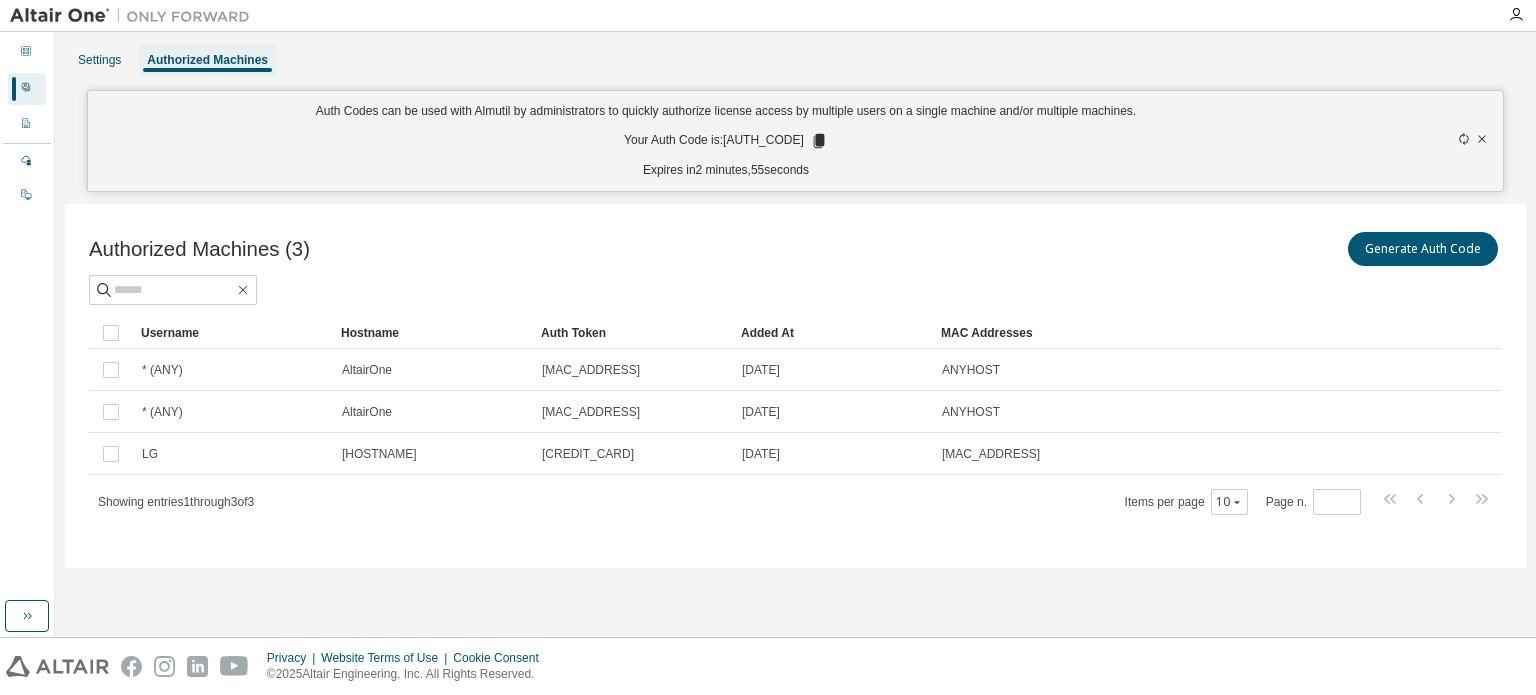 drag, startPoint x: 1093, startPoint y: 303, endPoint x: 704, endPoint y: 713, distance: 565.1734 